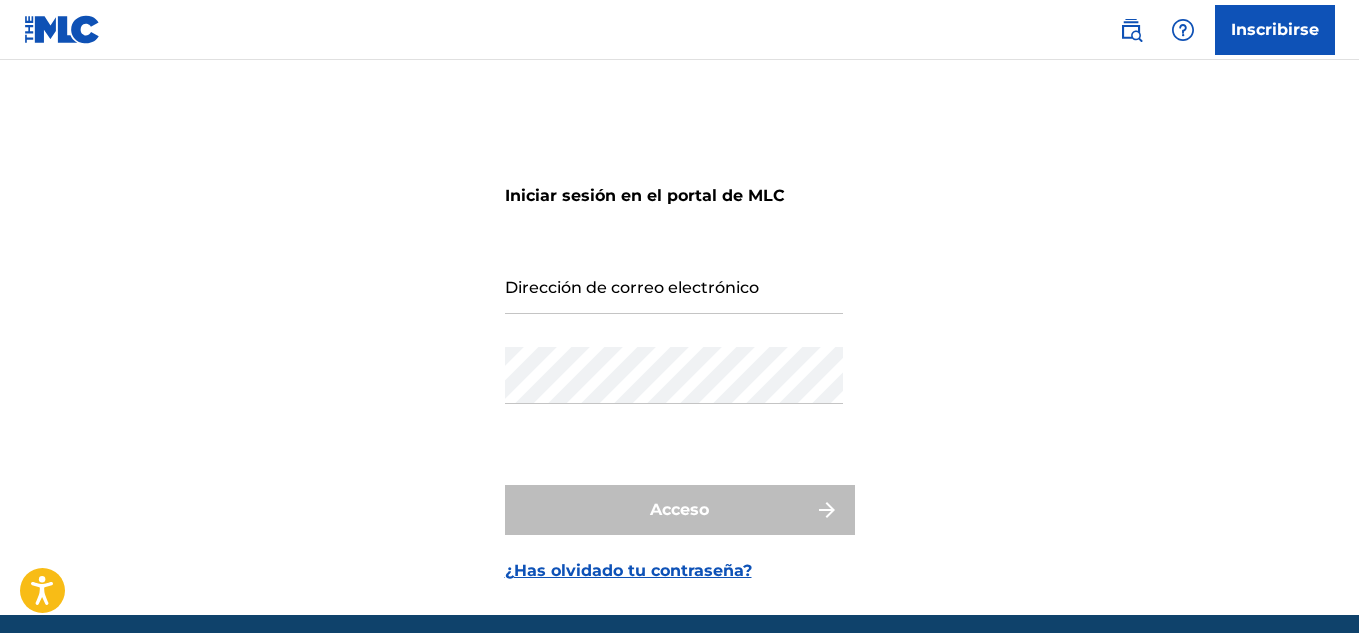 scroll, scrollTop: 0, scrollLeft: 0, axis: both 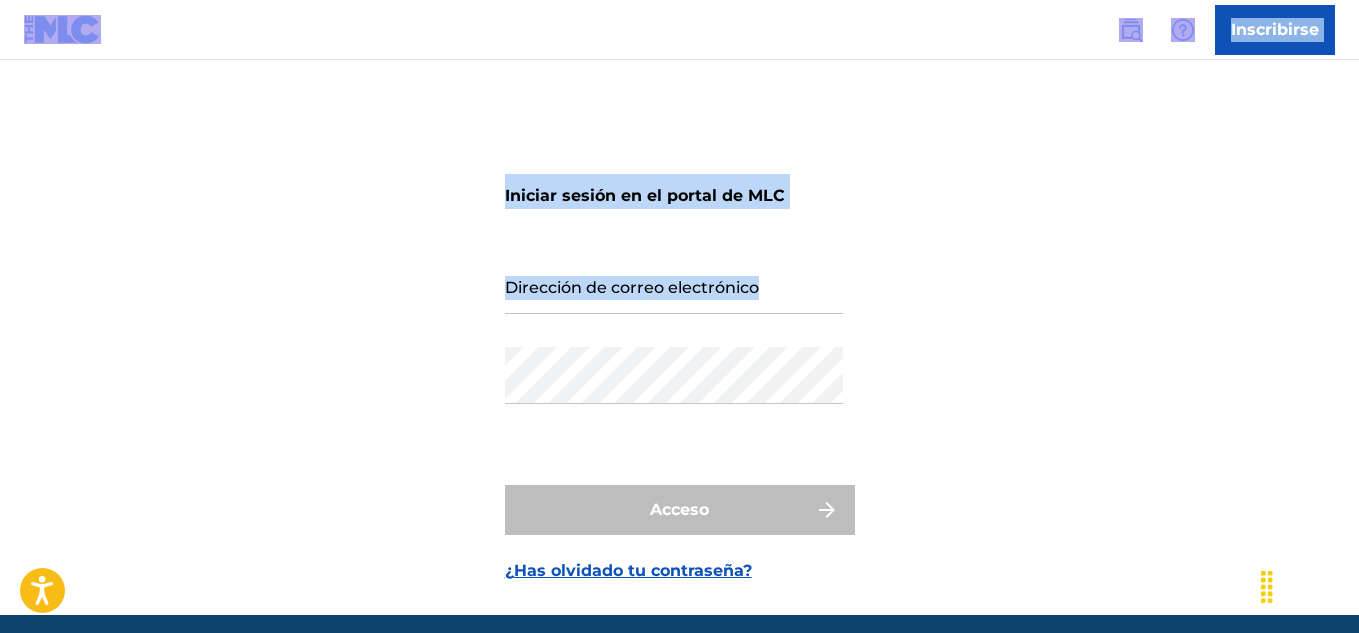 click on "Iniciar sesión en el portal de MLC Dirección de correo electrónico Contraseña Acceso ¿Has olvidado tu contraseña?" at bounding box center (679, 362) 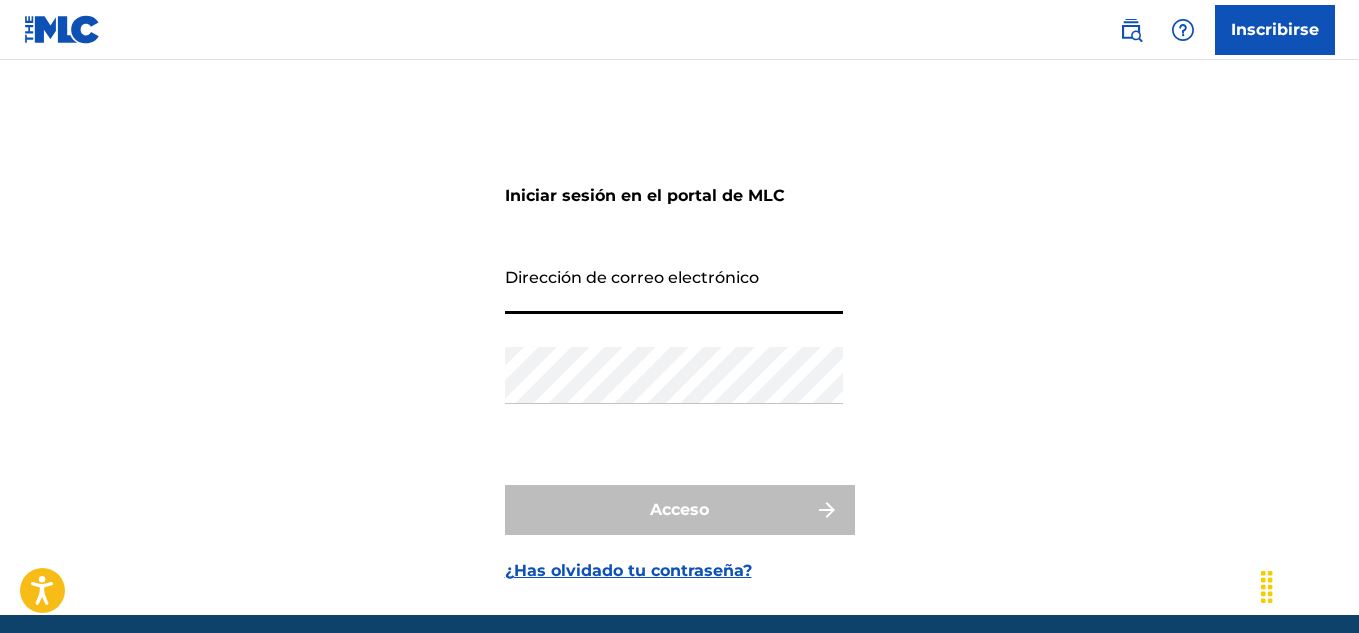 click on "Dirección de correo electrónico" at bounding box center (674, 285) 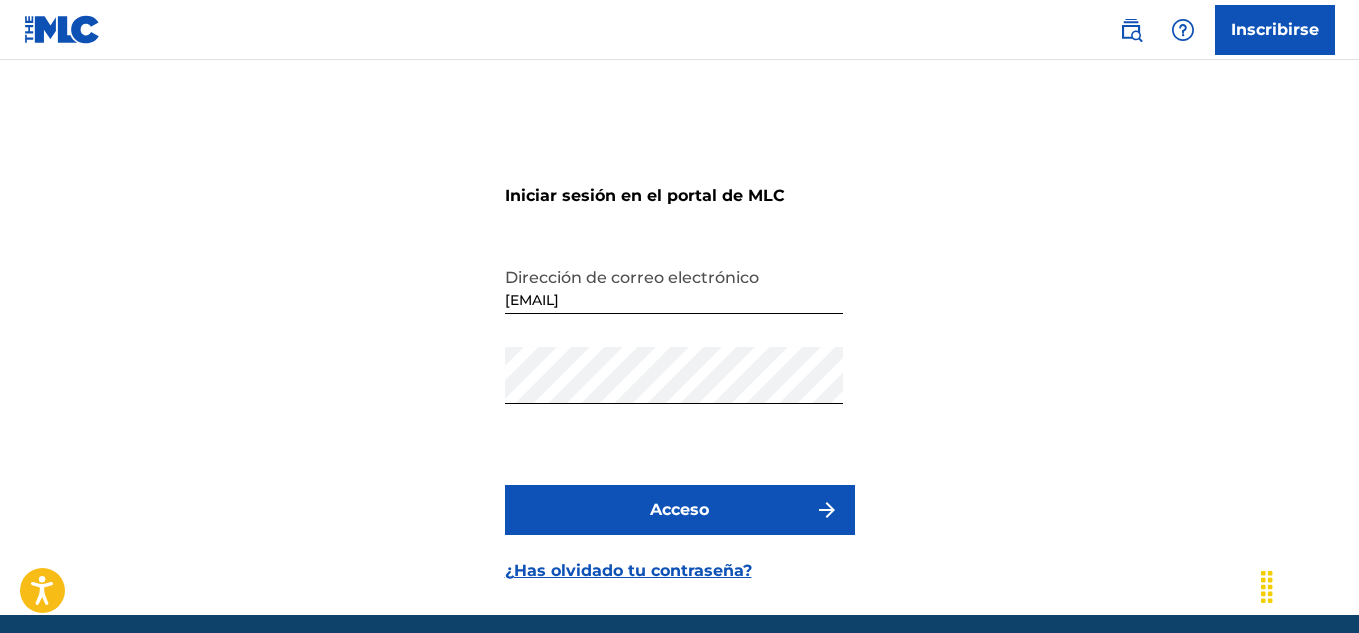 click on "Acceso" at bounding box center (679, 509) 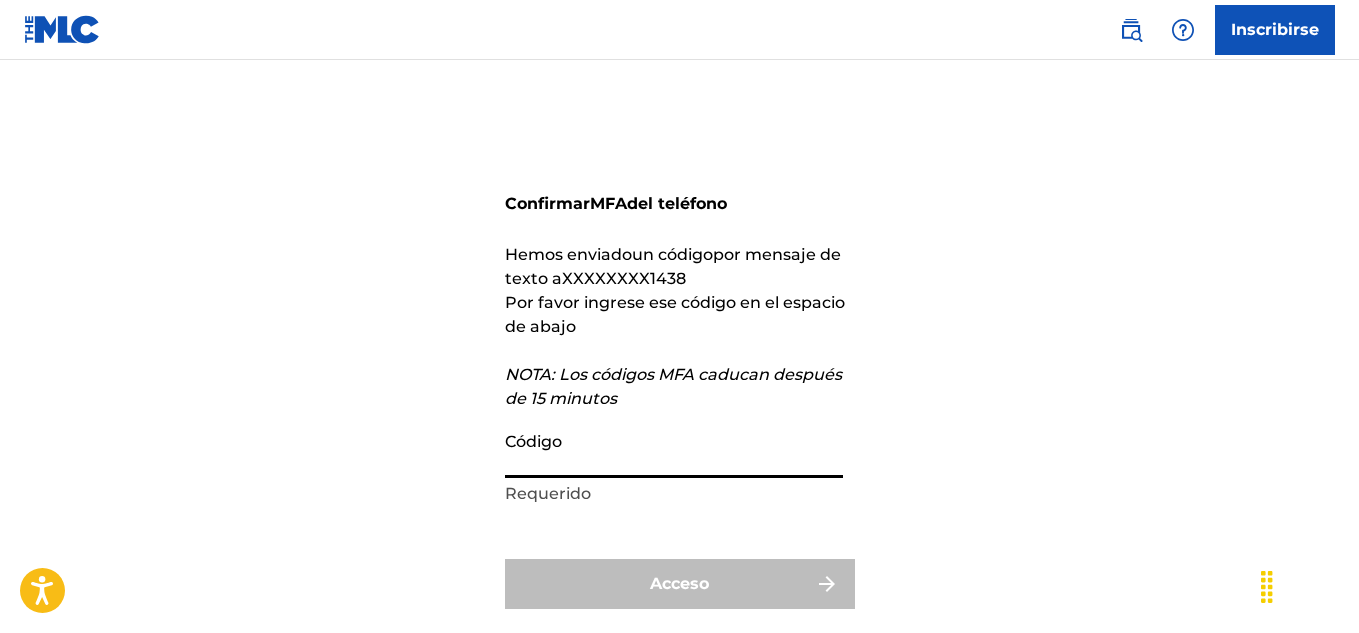 click on "Código" at bounding box center (674, 449) 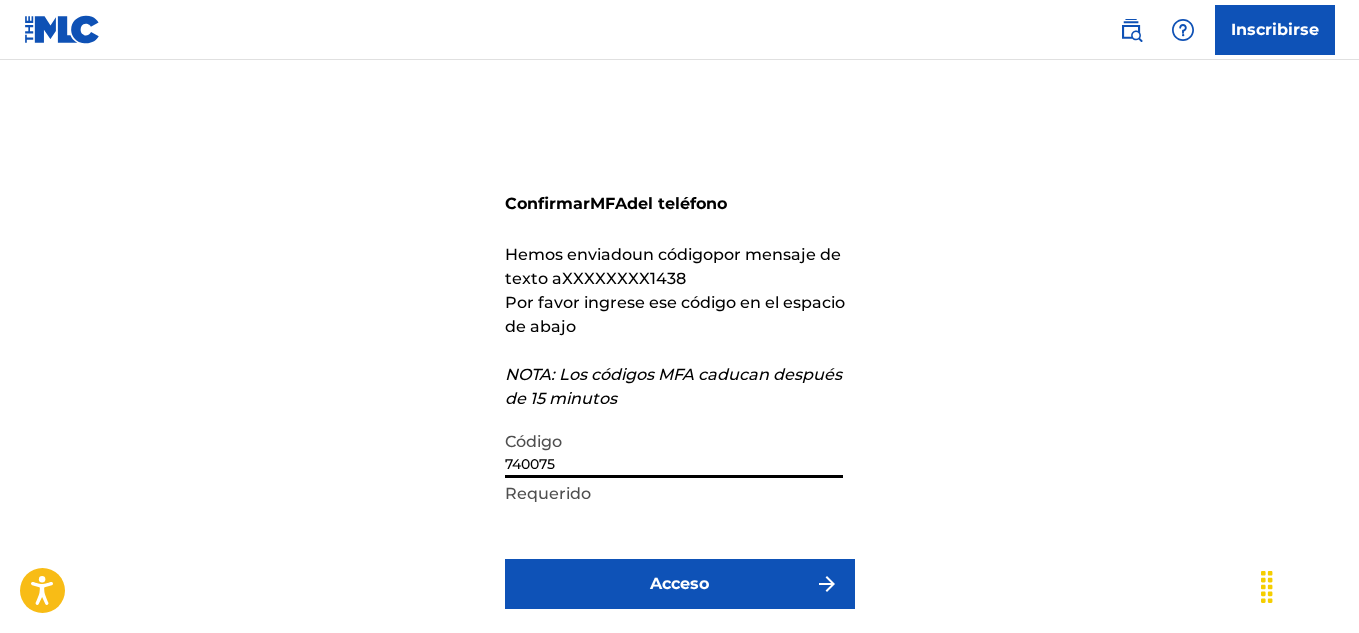 type on "740075" 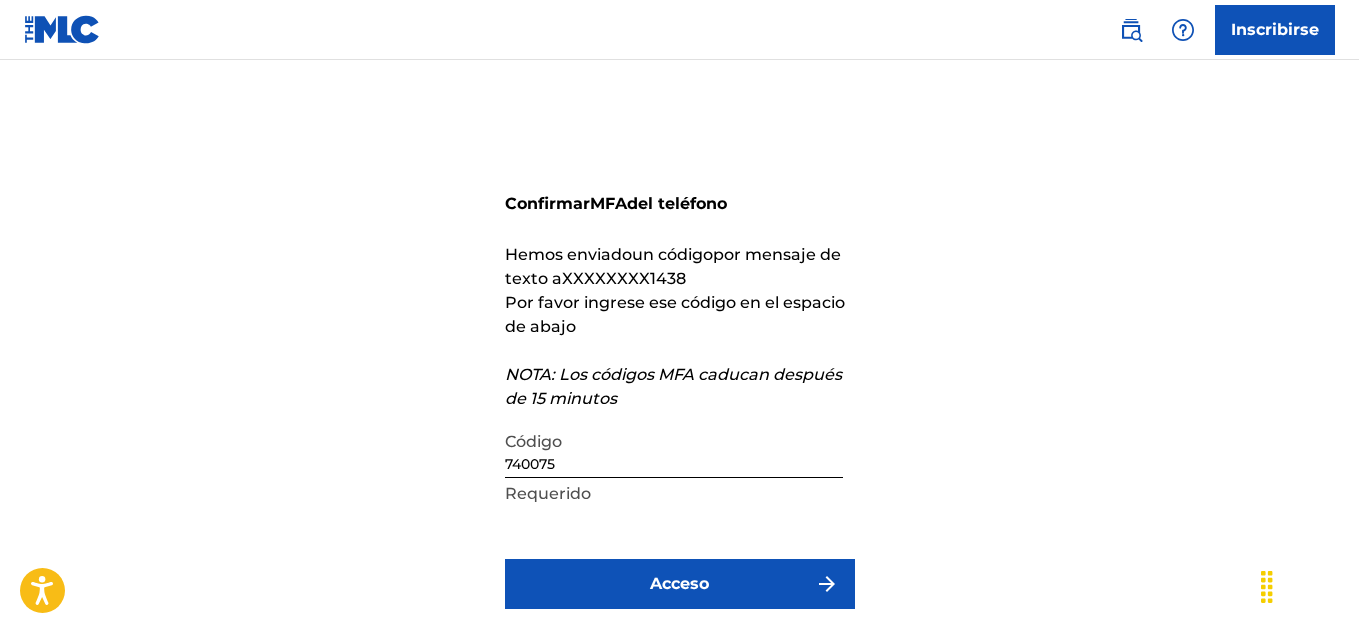 click on "Acceso" at bounding box center (680, 584) 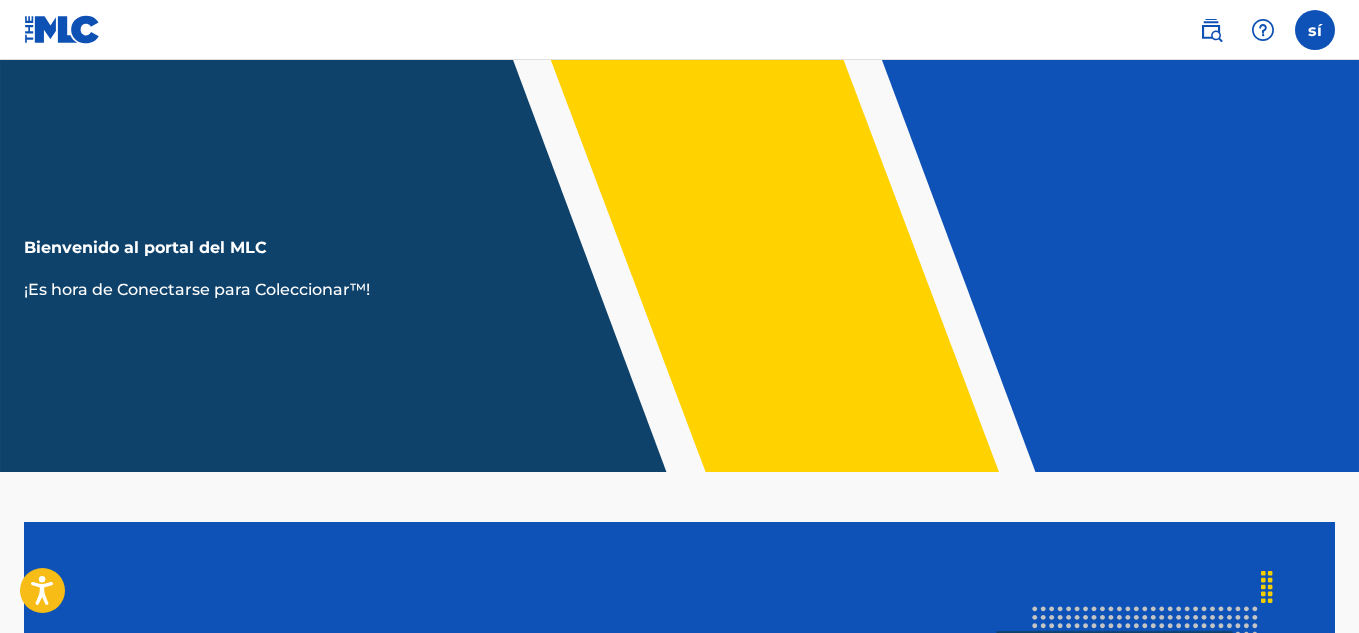 scroll, scrollTop: 0, scrollLeft: 0, axis: both 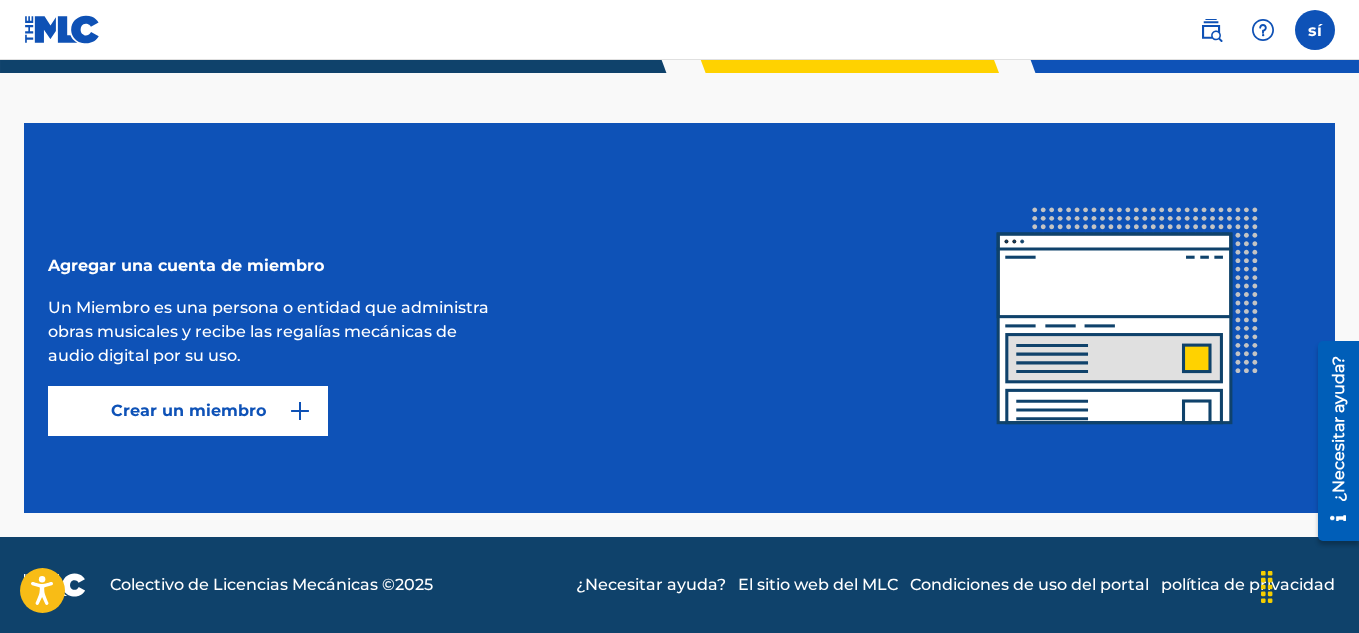 click at bounding box center [1315, 30] 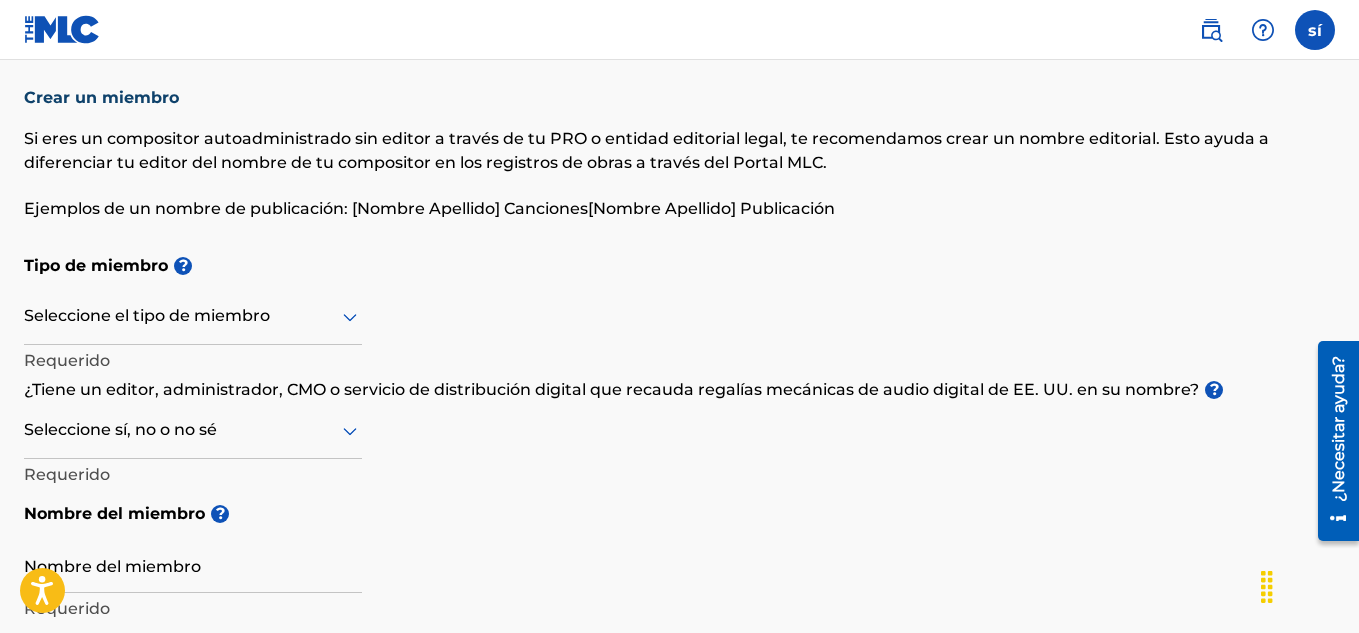 scroll, scrollTop: 0, scrollLeft: 0, axis: both 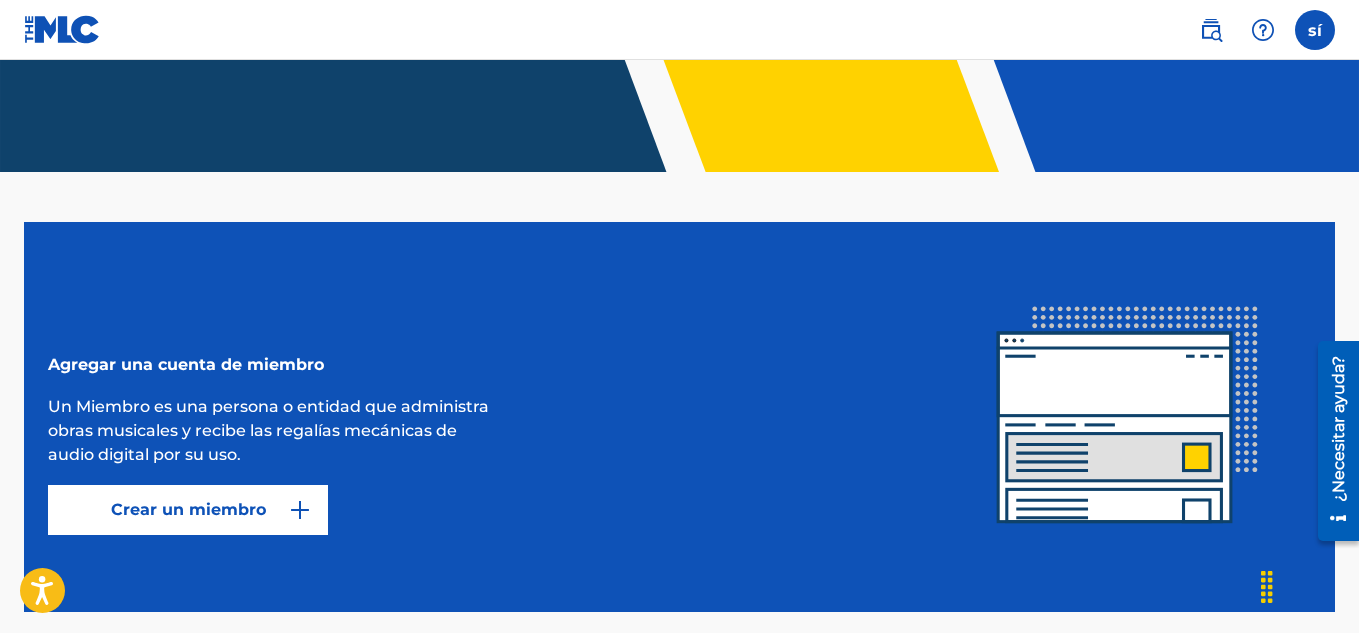 click on "Agregar una cuenta de miembro" at bounding box center (298, 353) 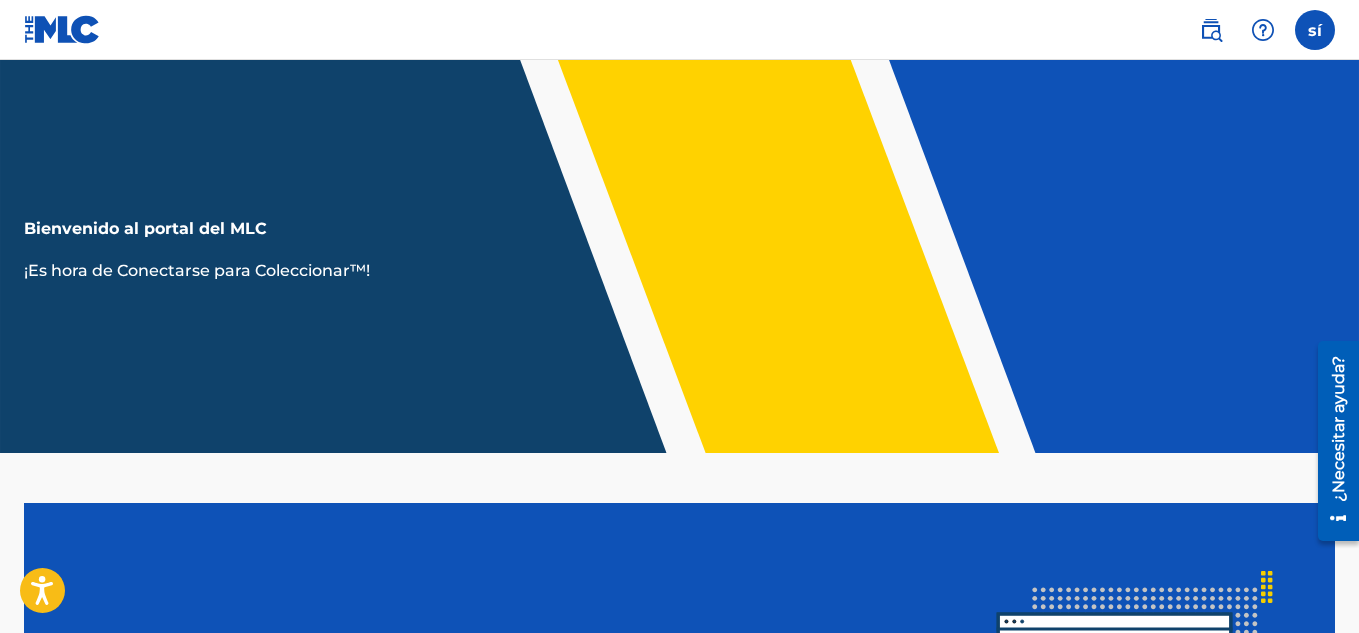 scroll, scrollTop: 0, scrollLeft: 0, axis: both 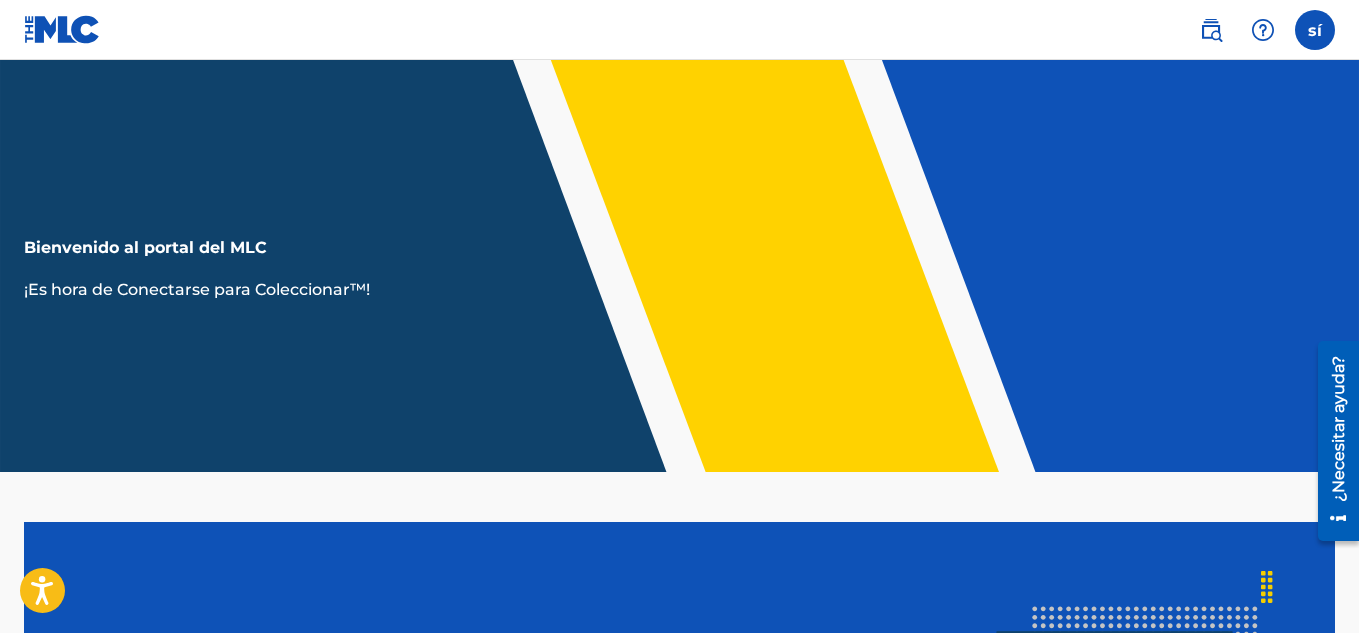 click at bounding box center [1315, 30] 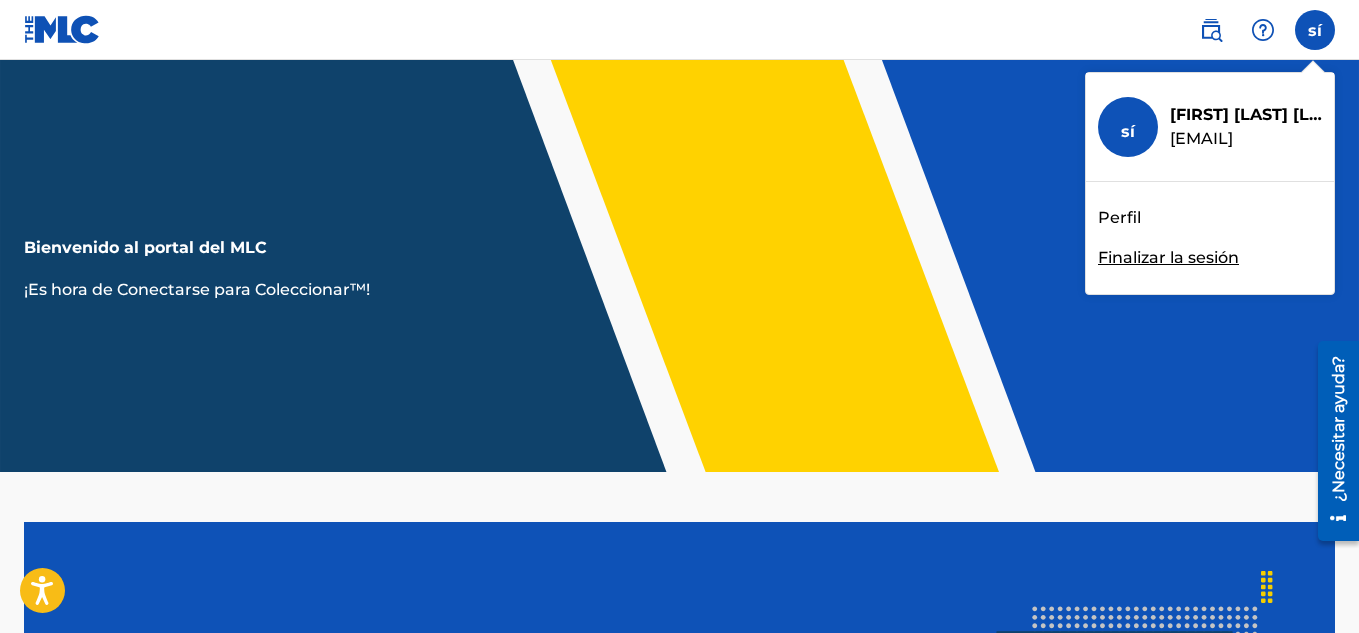click on "Perfil" at bounding box center [1119, 217] 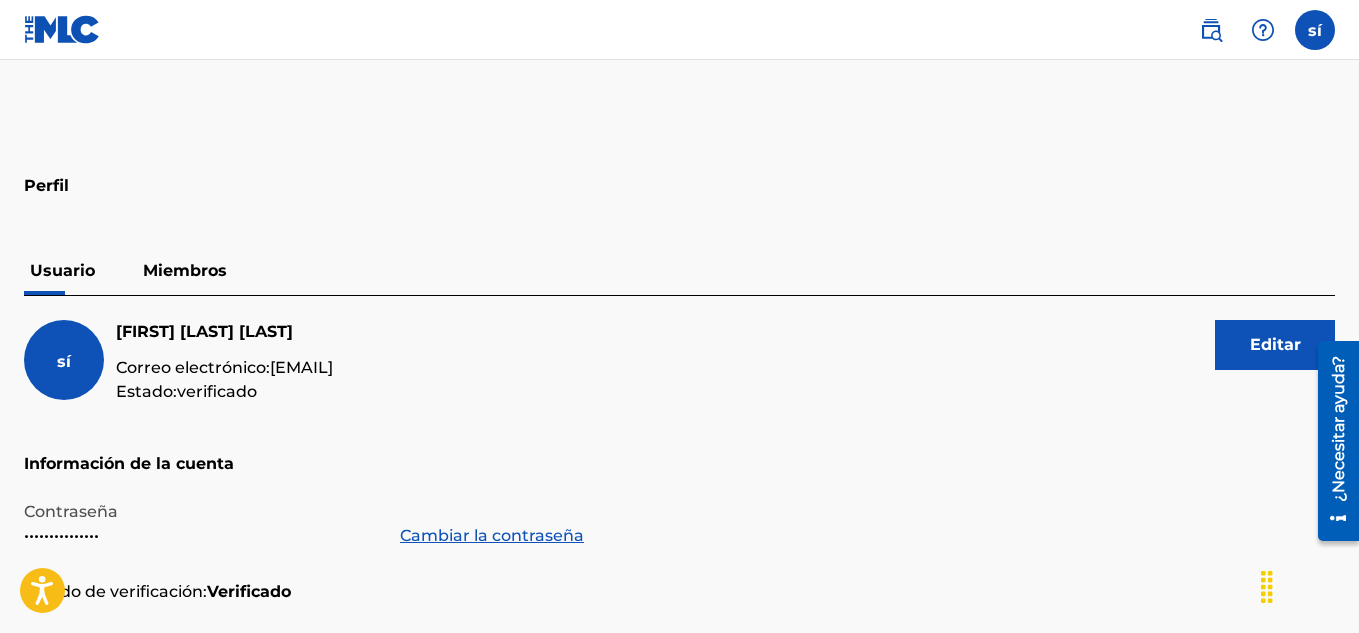 click on "Miembros" at bounding box center (185, 270) 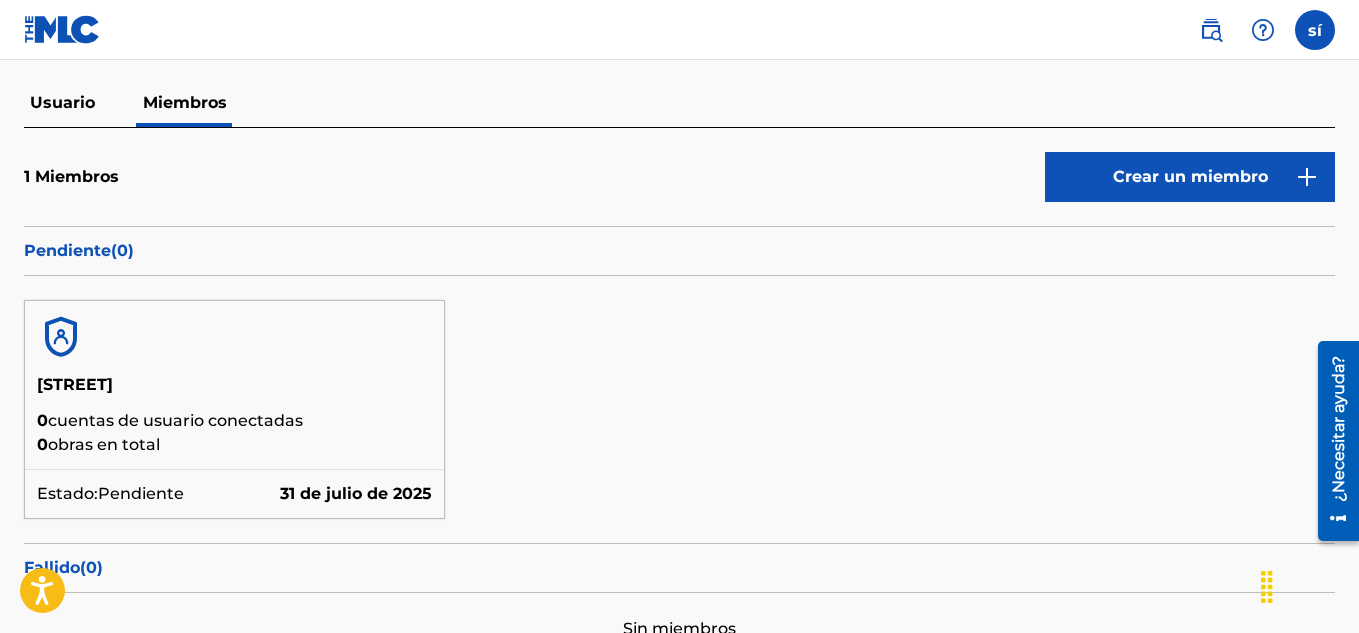 scroll, scrollTop: 158, scrollLeft: 0, axis: vertical 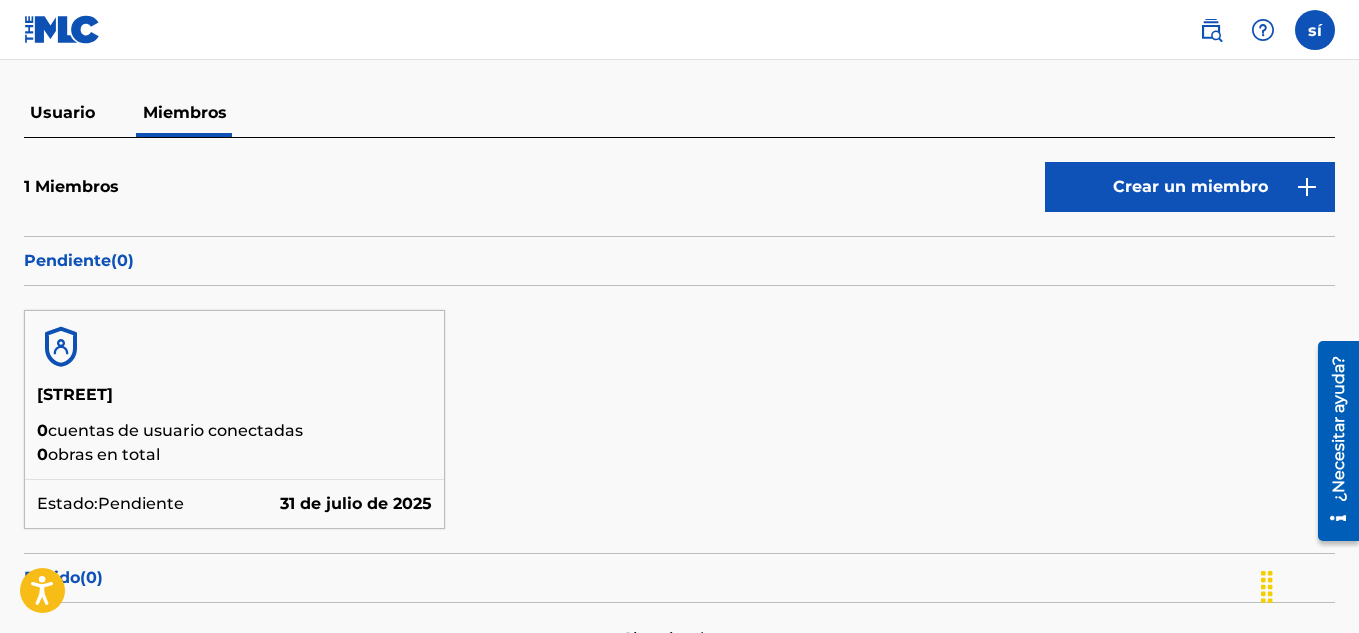 click on "Crear un miembro" at bounding box center [1190, 186] 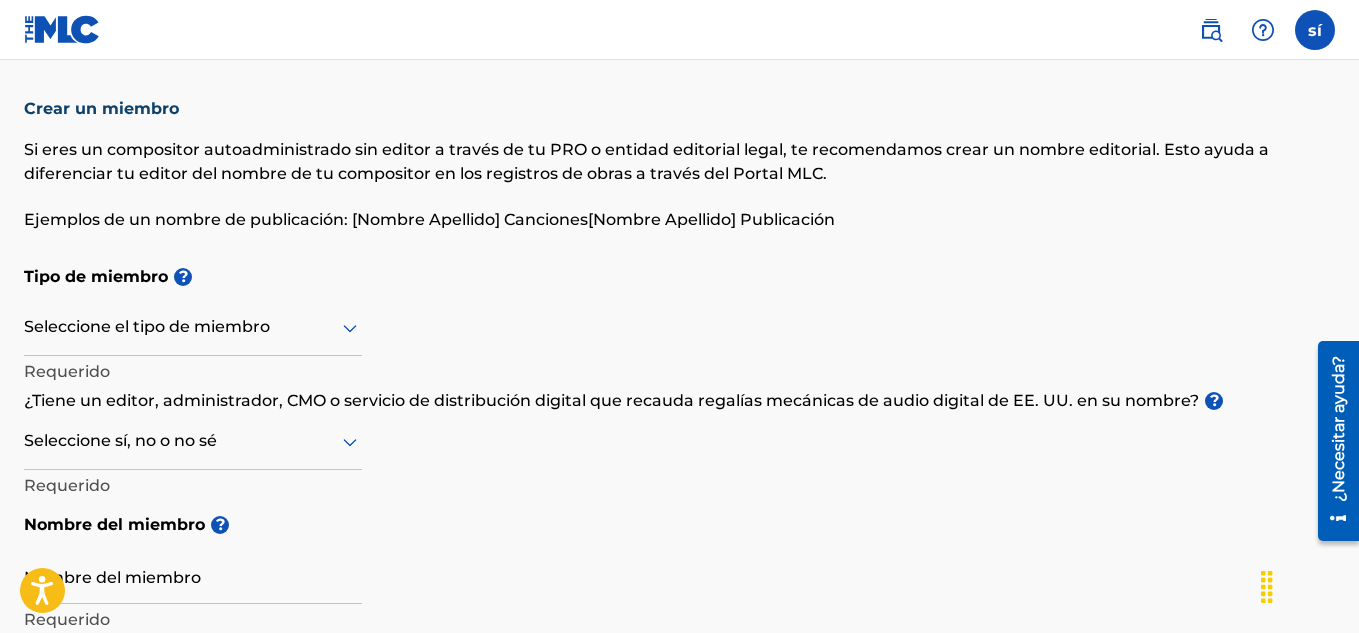 scroll, scrollTop: 0, scrollLeft: 0, axis: both 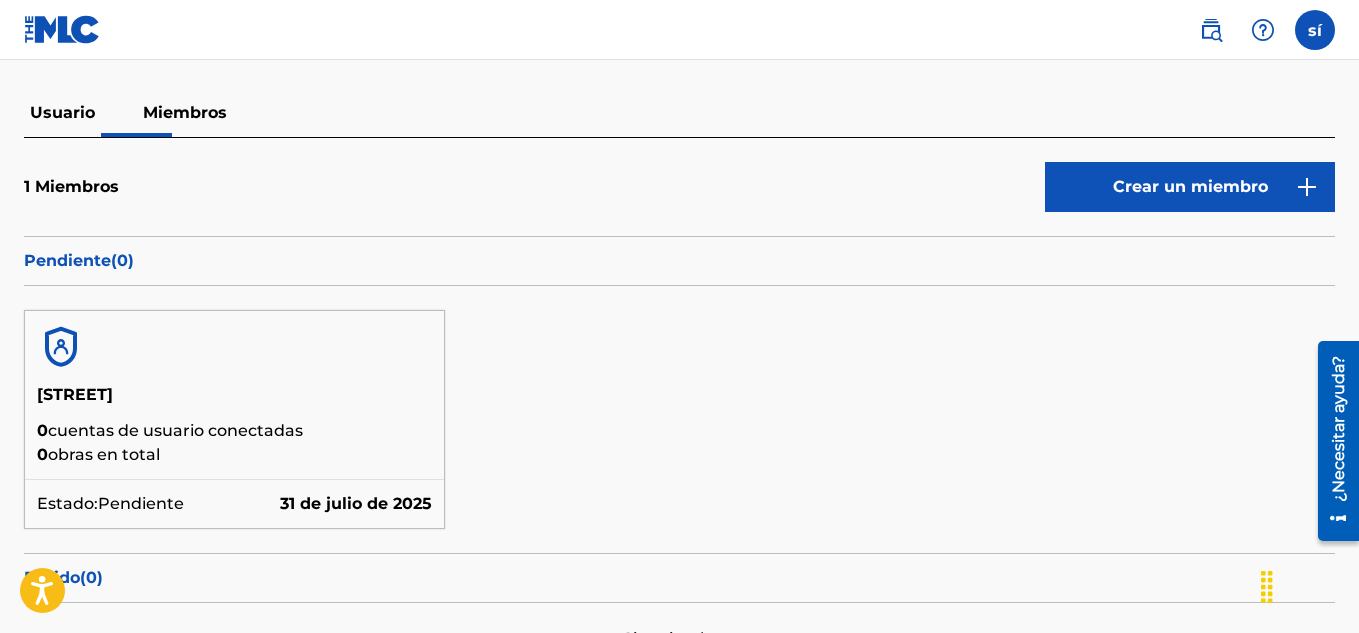 click on "[STREET]" at bounding box center [234, 401] 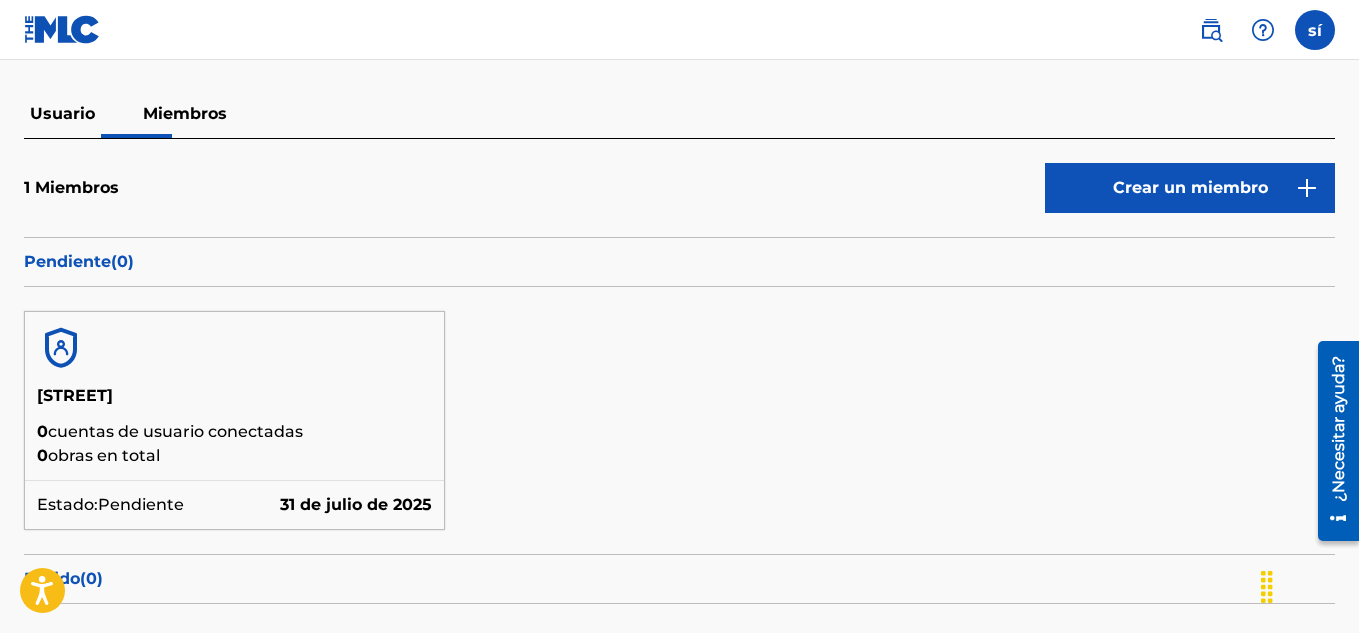 scroll, scrollTop: 149, scrollLeft: 0, axis: vertical 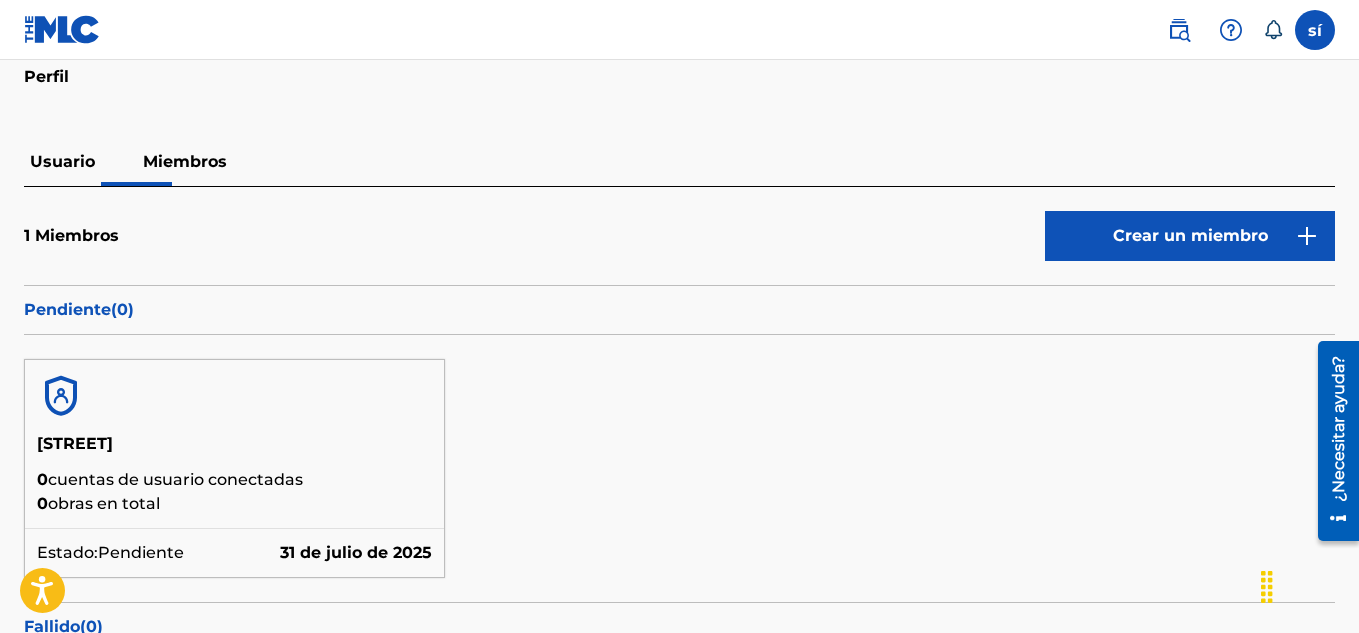 click on "Usuario" at bounding box center (62, 161) 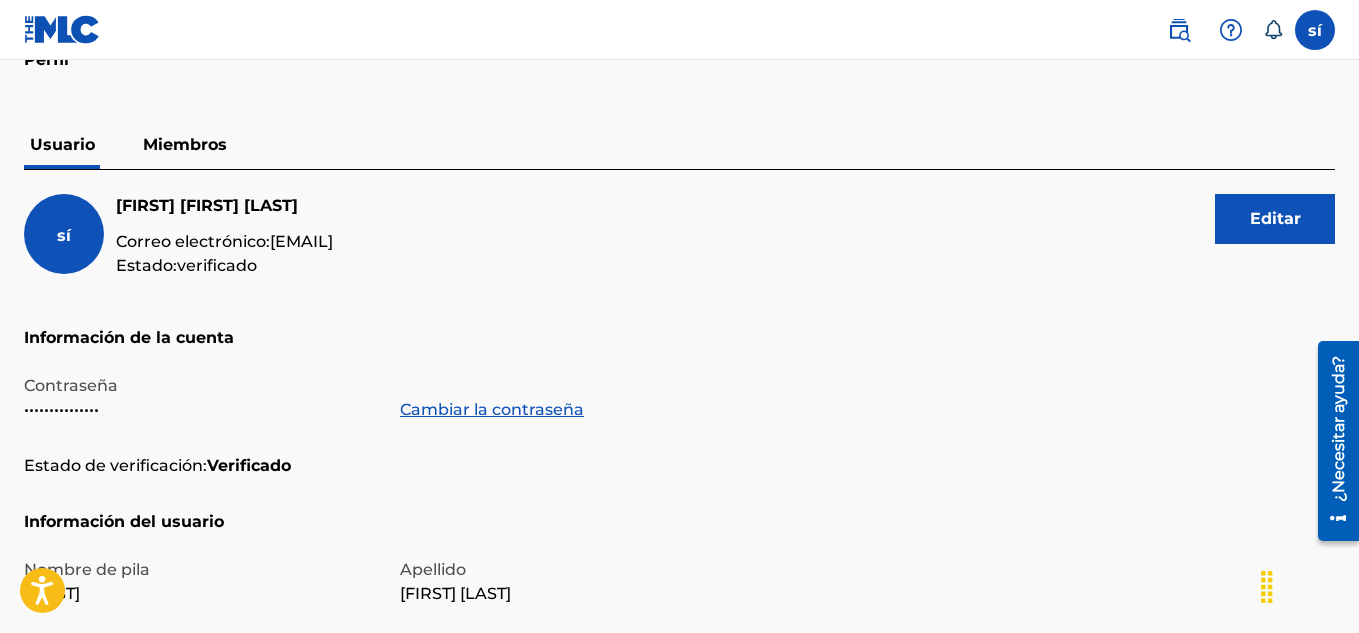 scroll, scrollTop: 118, scrollLeft: 0, axis: vertical 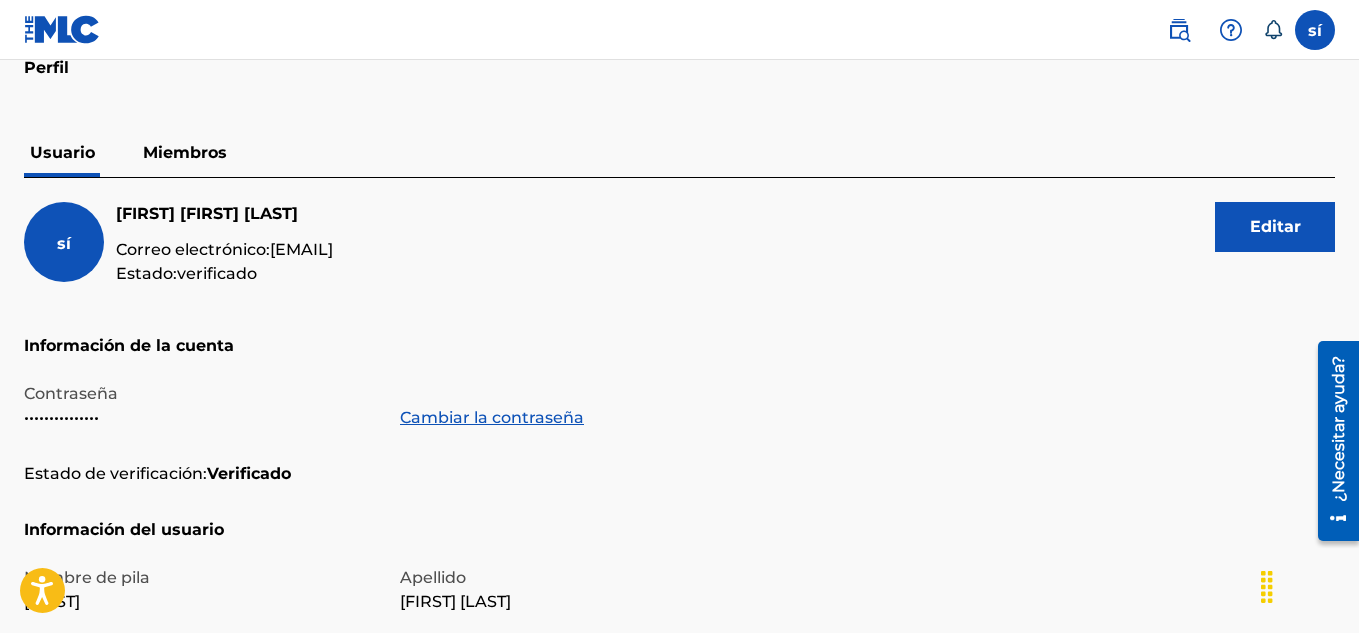 click on "Miembros" at bounding box center [185, 152] 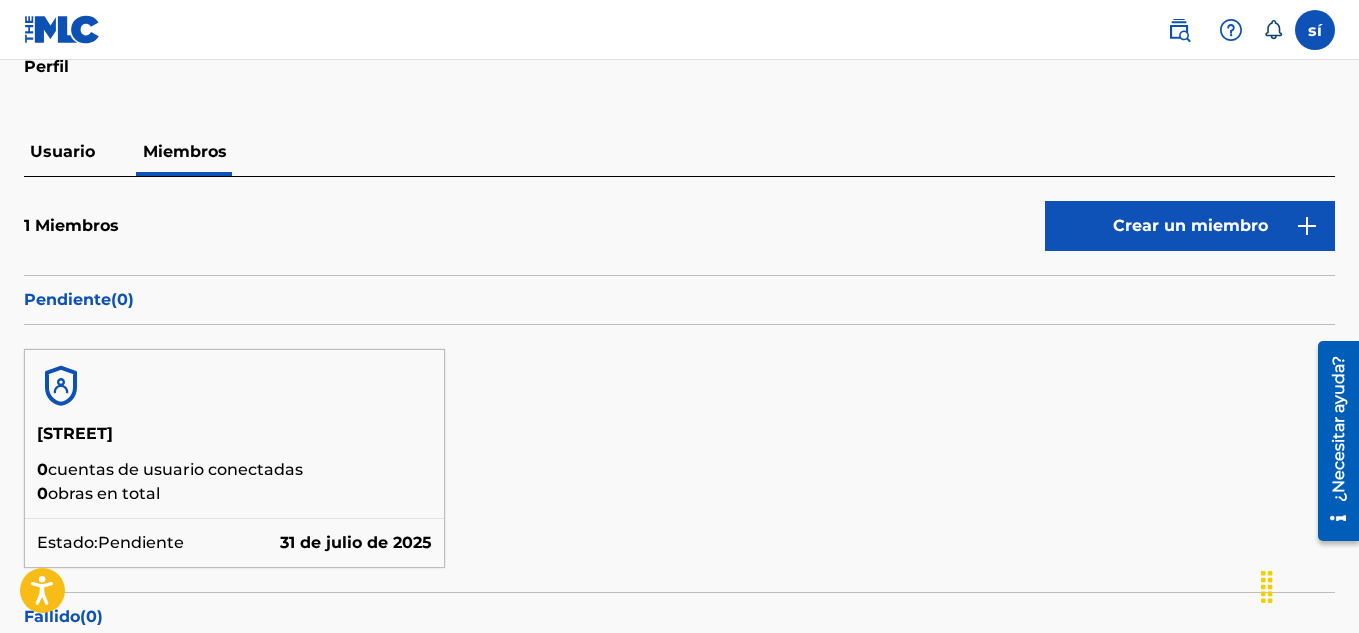 scroll, scrollTop: 120, scrollLeft: 0, axis: vertical 